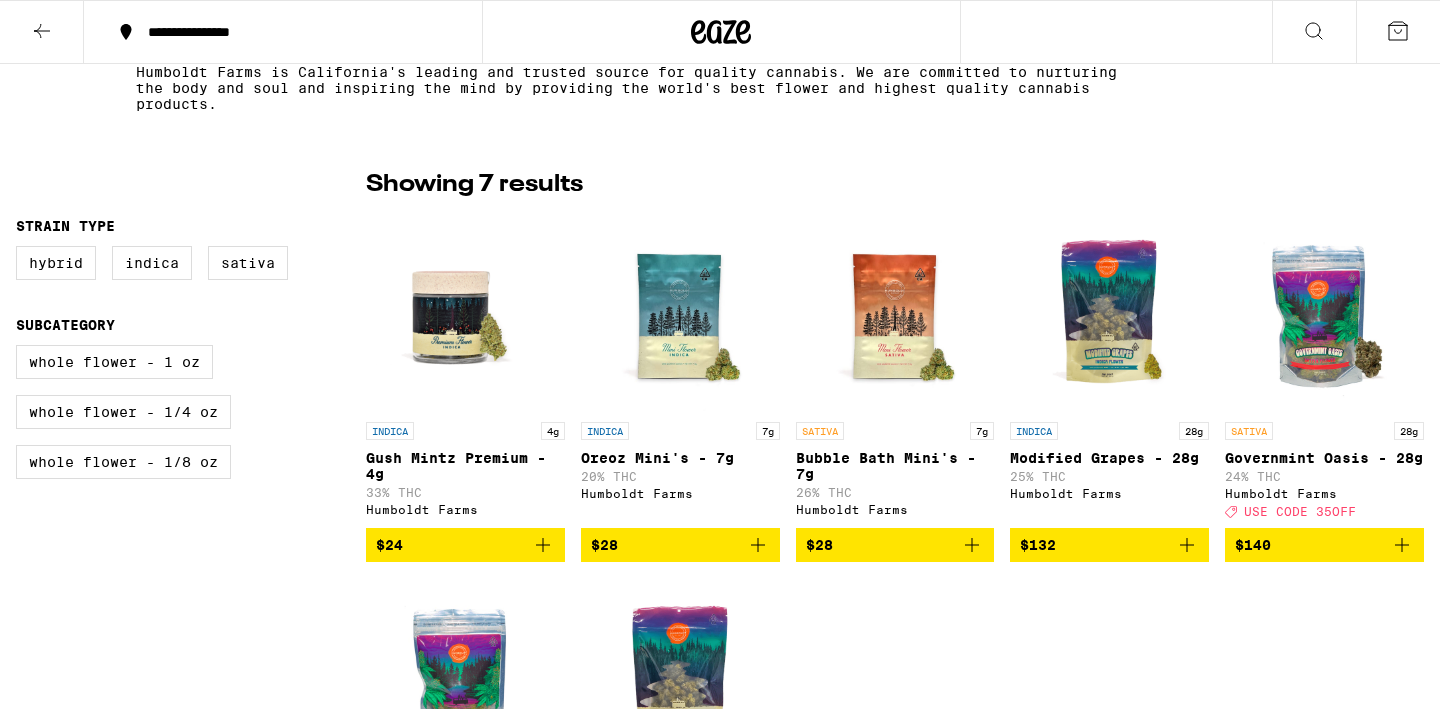 scroll, scrollTop: 429, scrollLeft: 0, axis: vertical 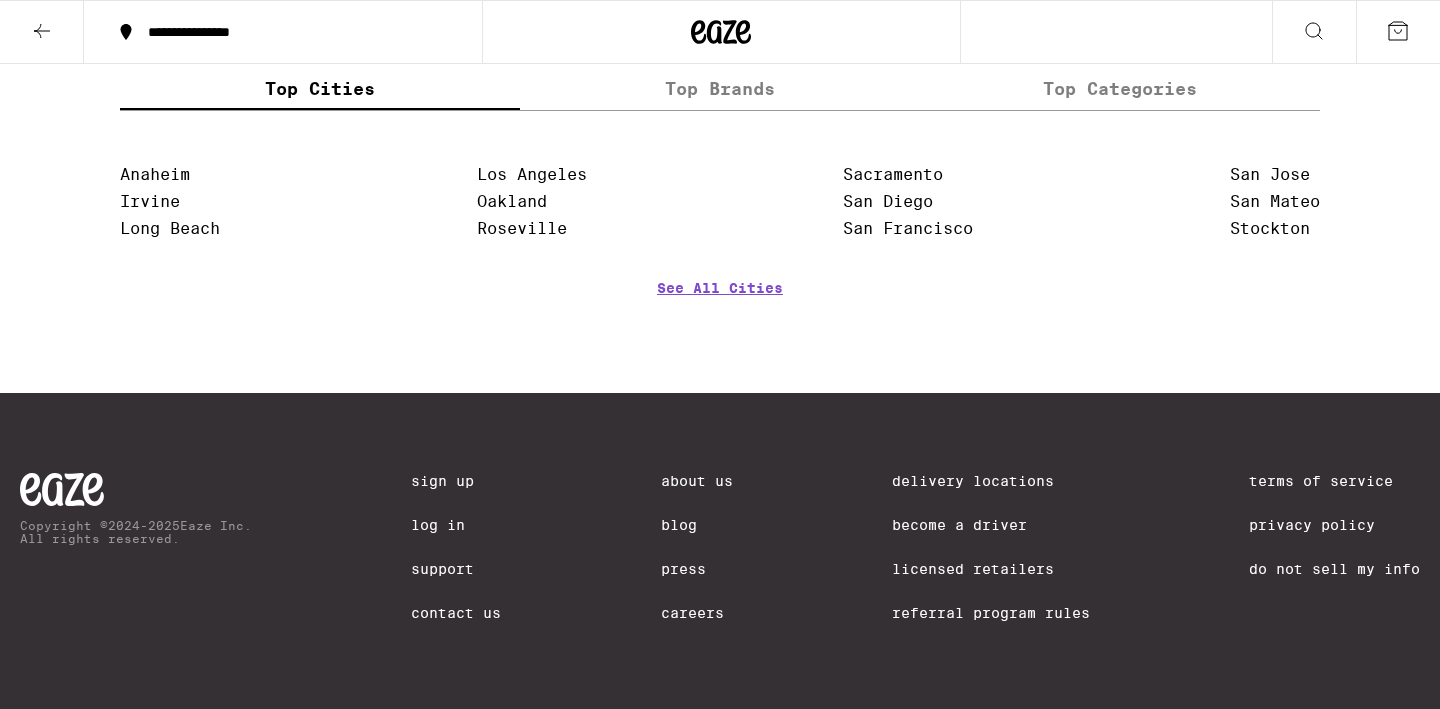 click on "Contact Us" at bounding box center [456, 613] 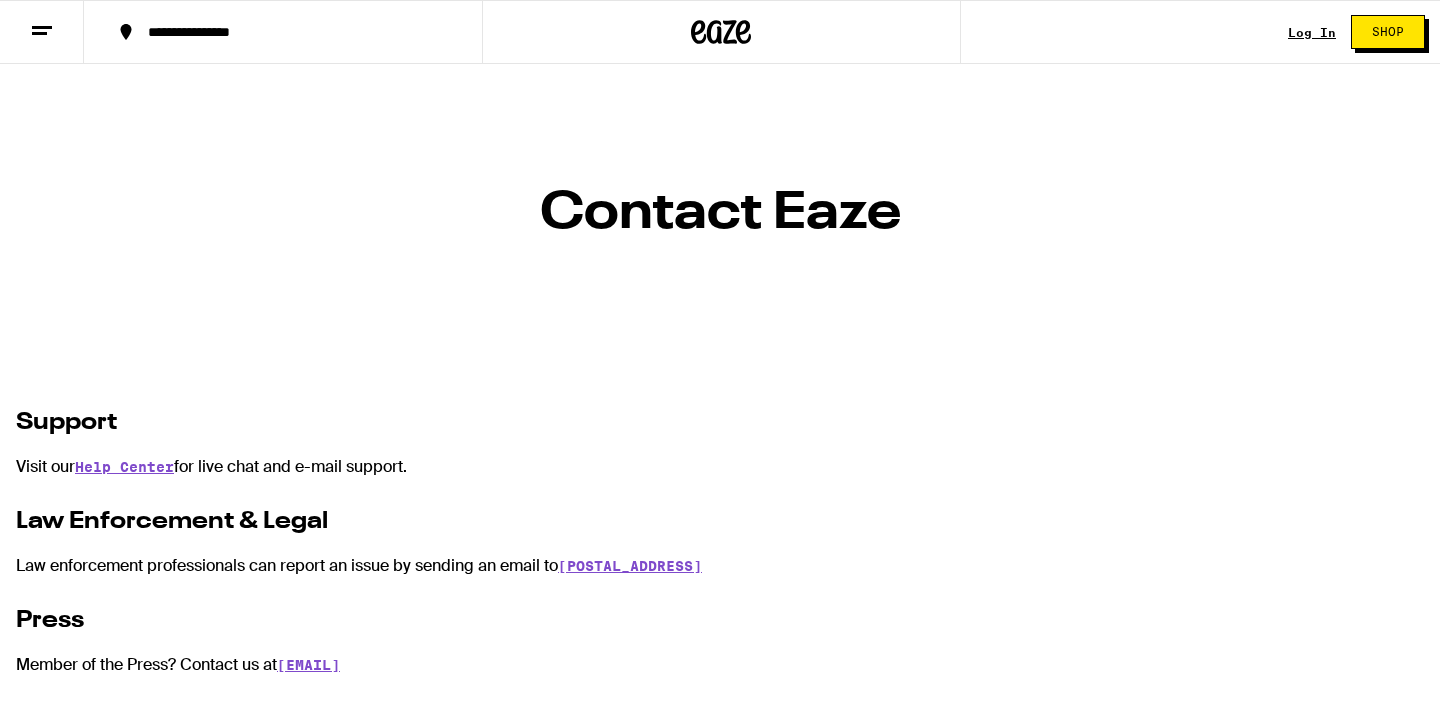 scroll, scrollTop: 0, scrollLeft: 0, axis: both 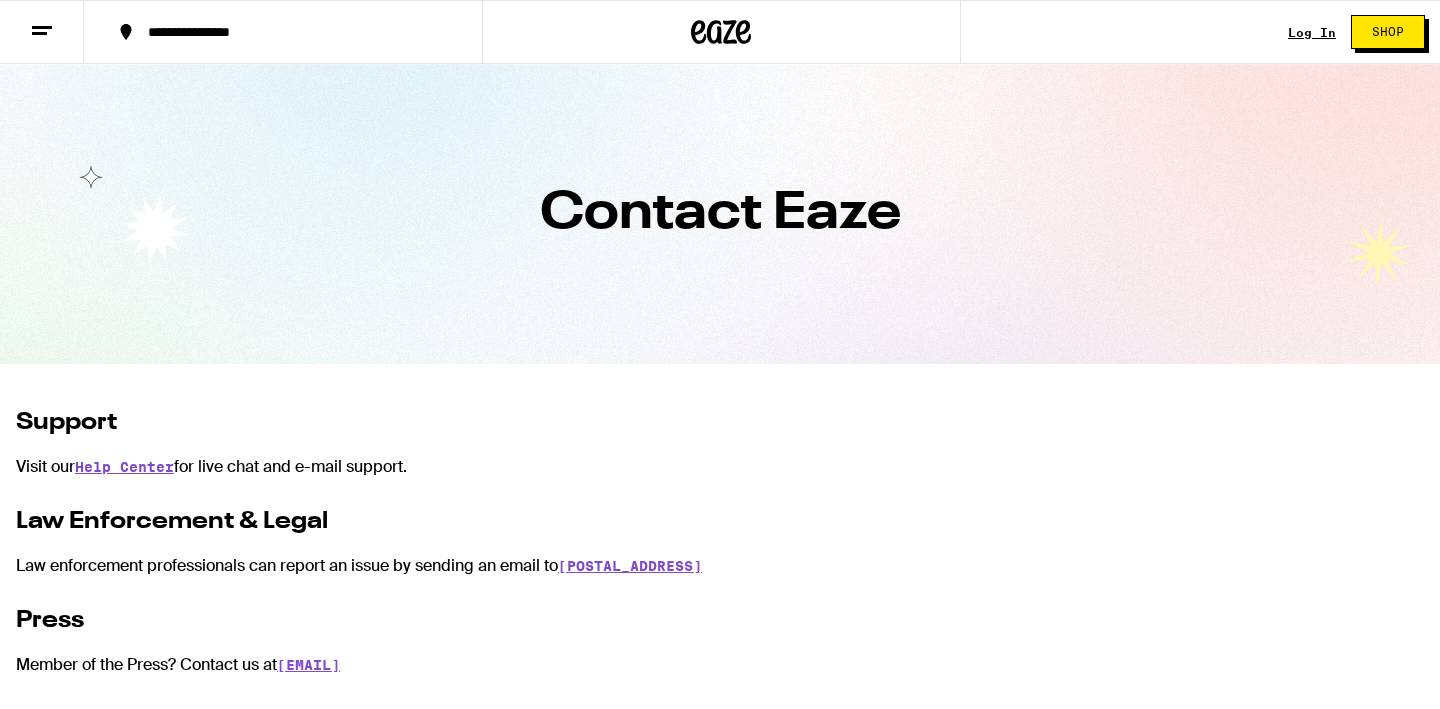 click on "Shop" at bounding box center (1388, 32) 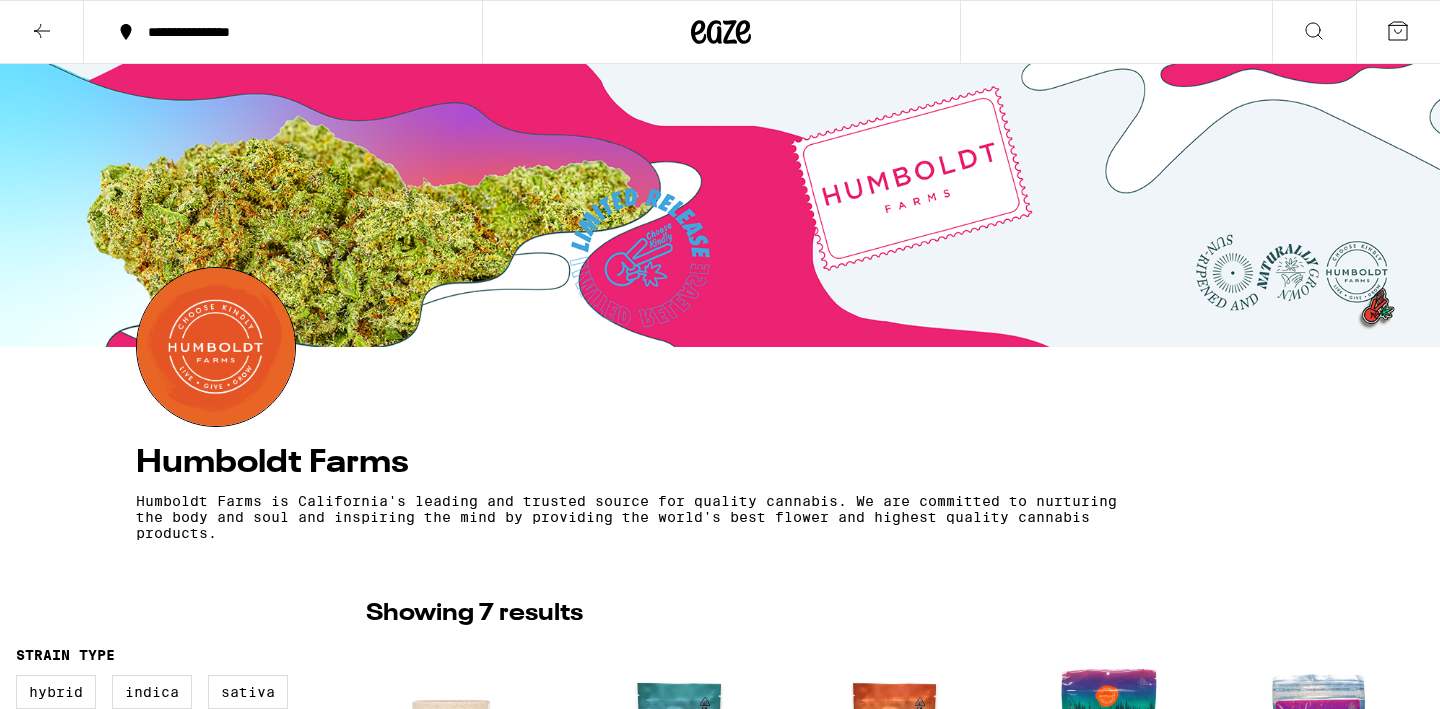 scroll, scrollTop: 0, scrollLeft: 0, axis: both 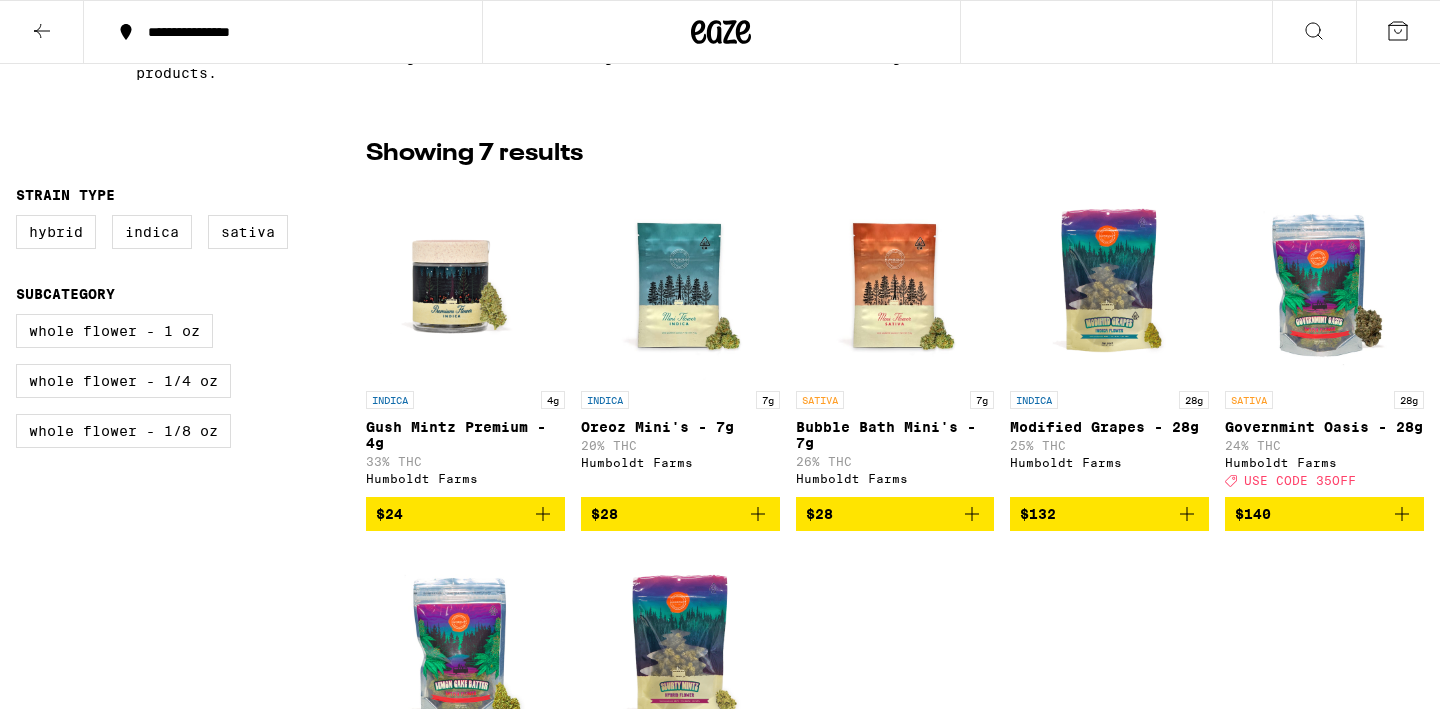 click on "$140" at bounding box center (1324, 514) 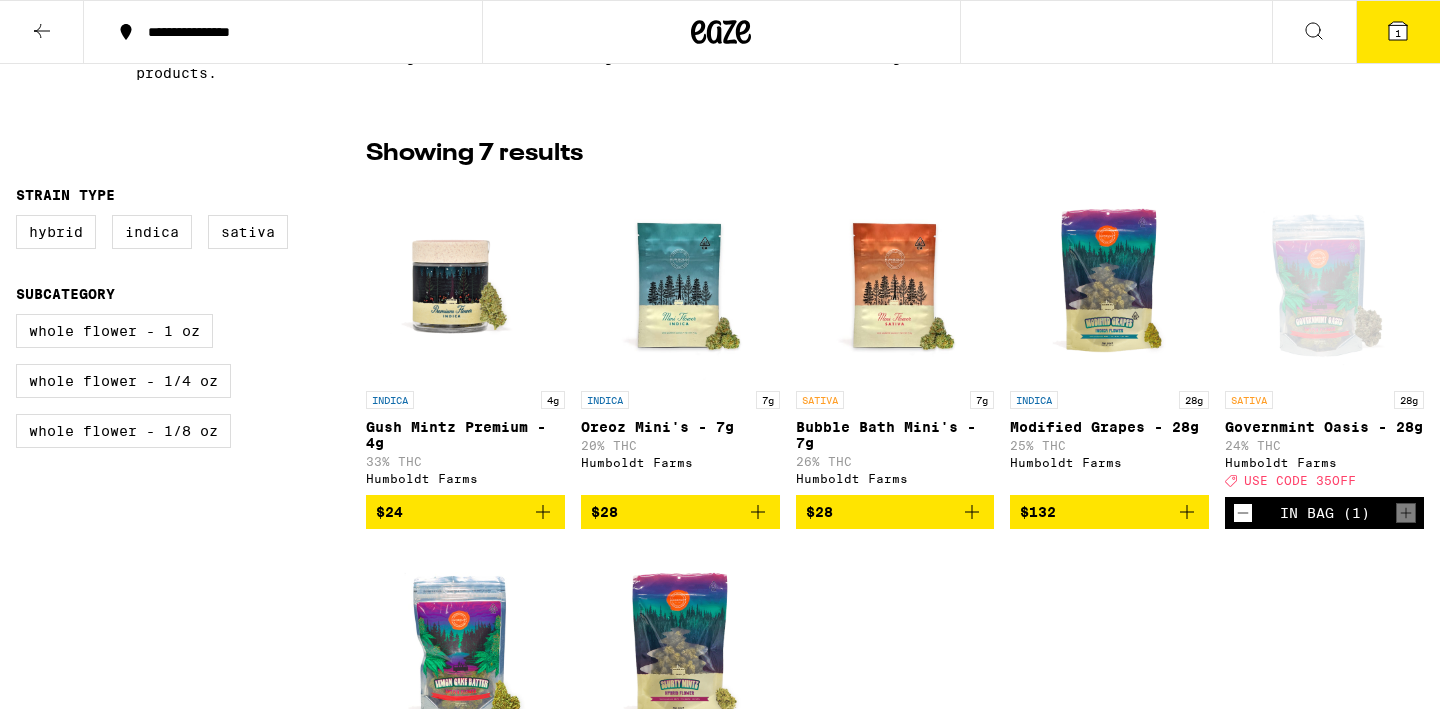 click on "Governmint Oasis - 28g" at bounding box center [1324, 427] 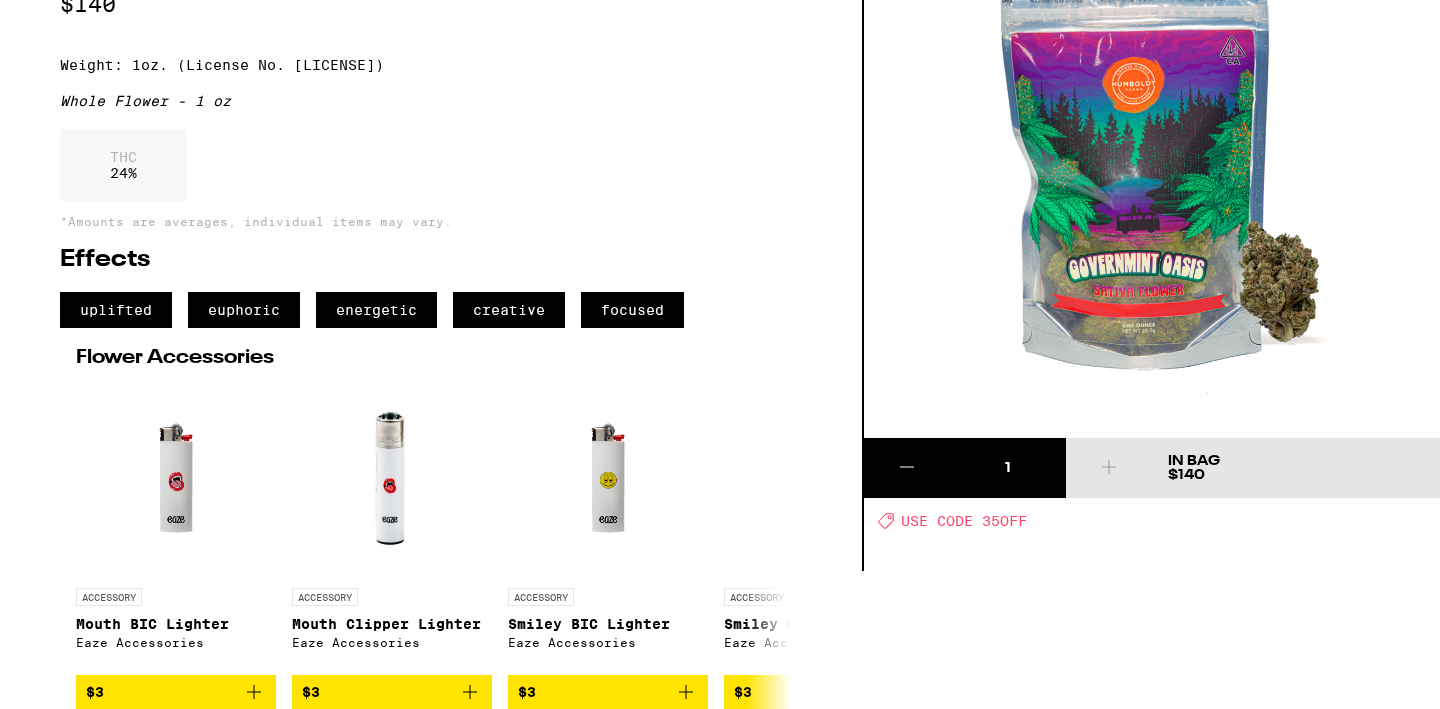 scroll, scrollTop: 221, scrollLeft: 0, axis: vertical 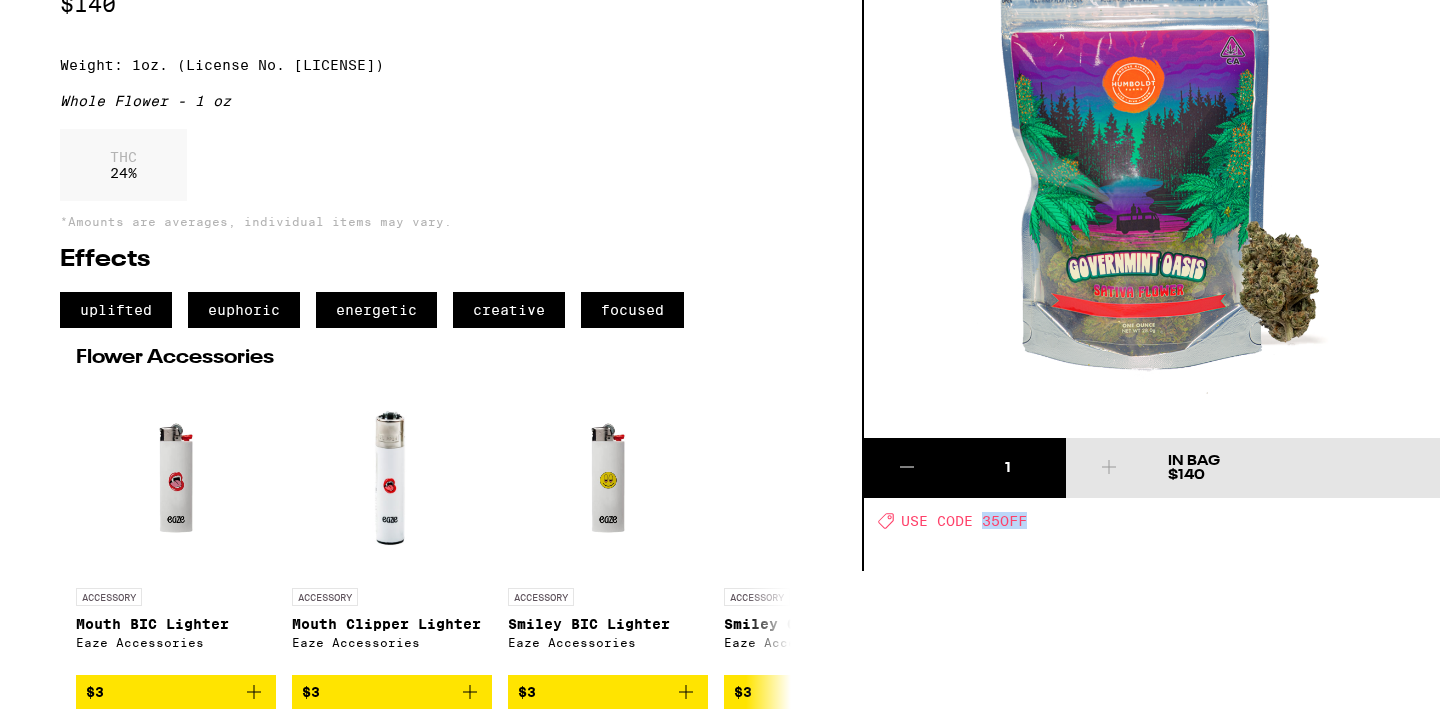 drag, startPoint x: 1031, startPoint y: 441, endPoint x: 982, endPoint y: 442, distance: 49.010204 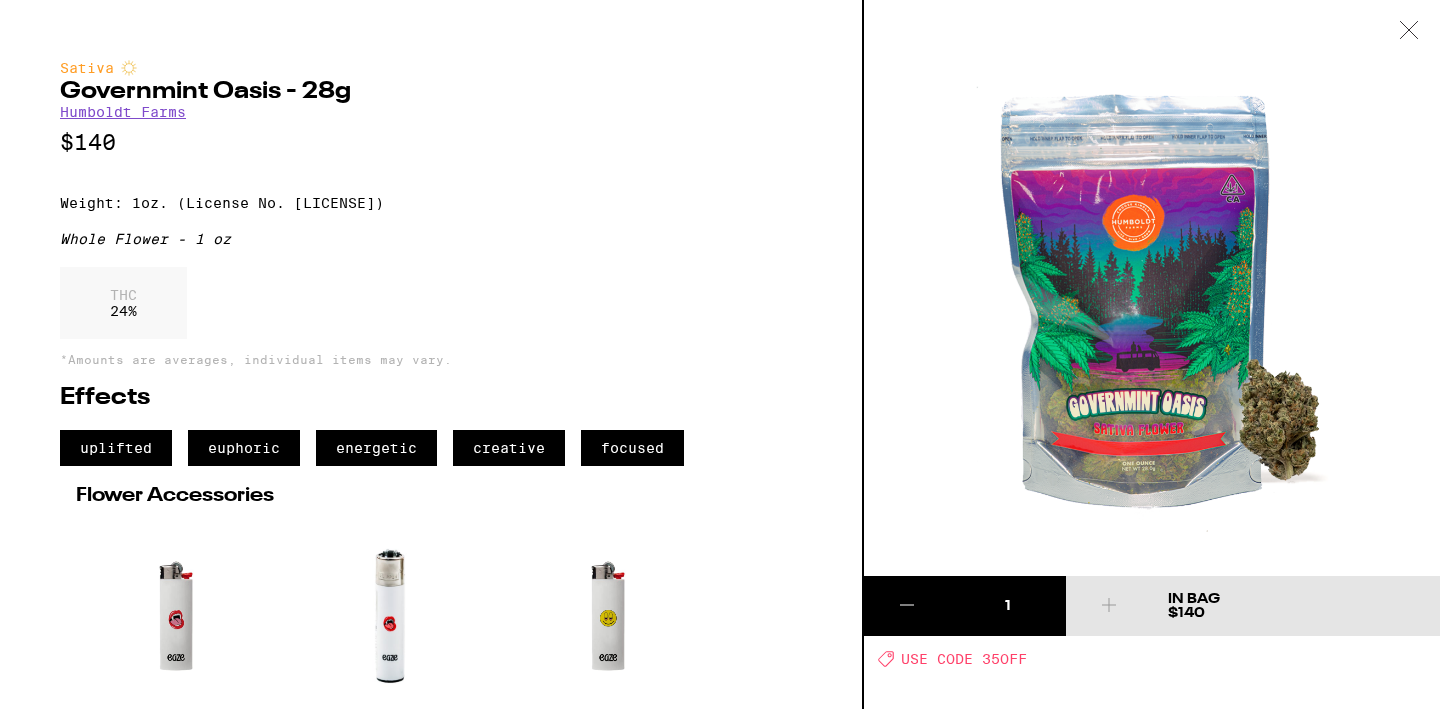 scroll, scrollTop: 0, scrollLeft: 0, axis: both 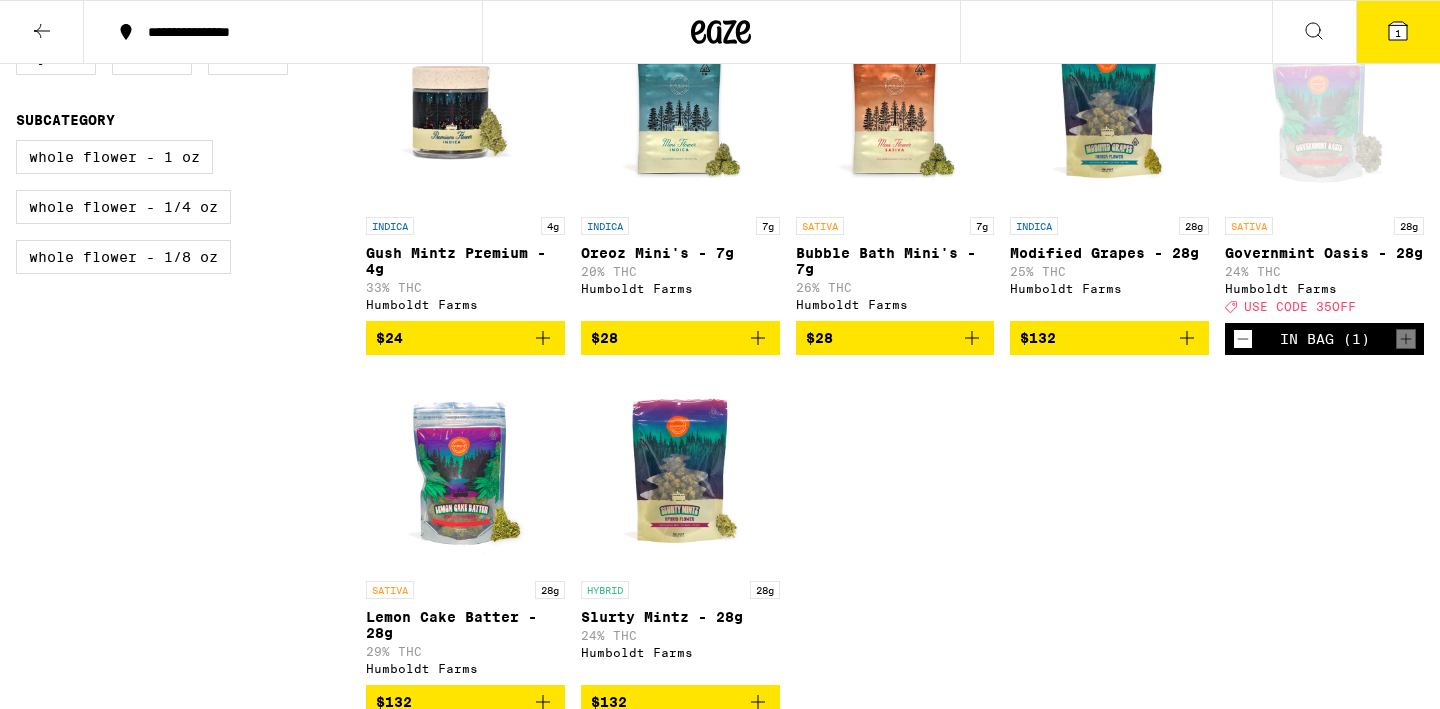 click 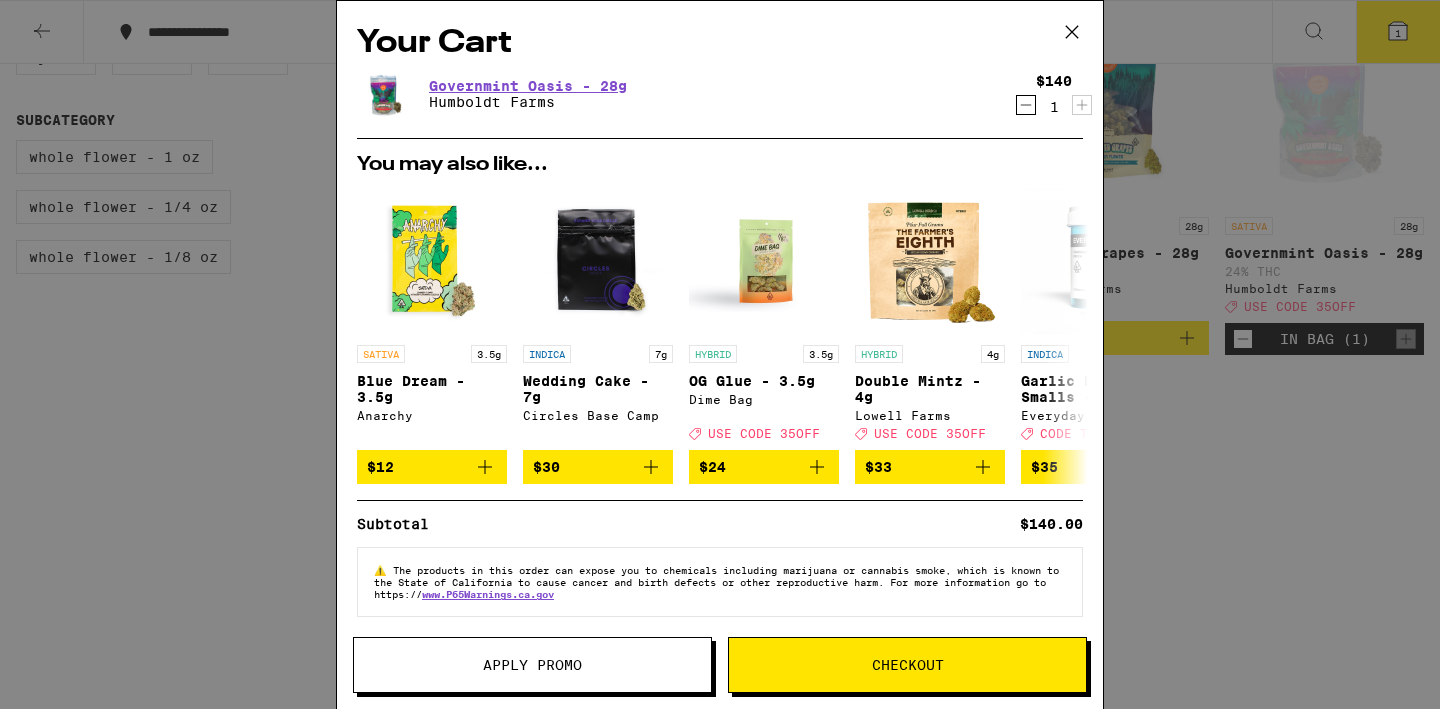 click on "Checkout" at bounding box center (908, 665) 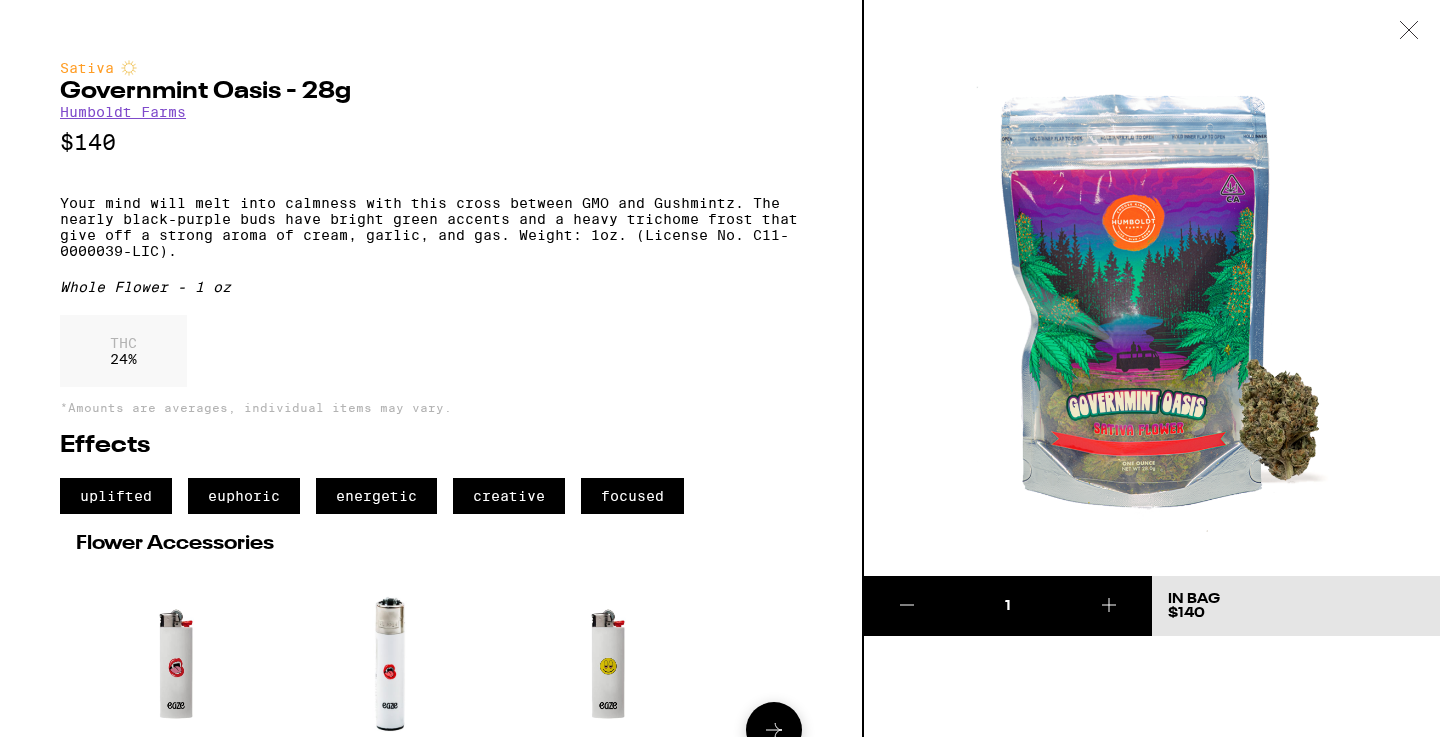 scroll, scrollTop: 0, scrollLeft: 0, axis: both 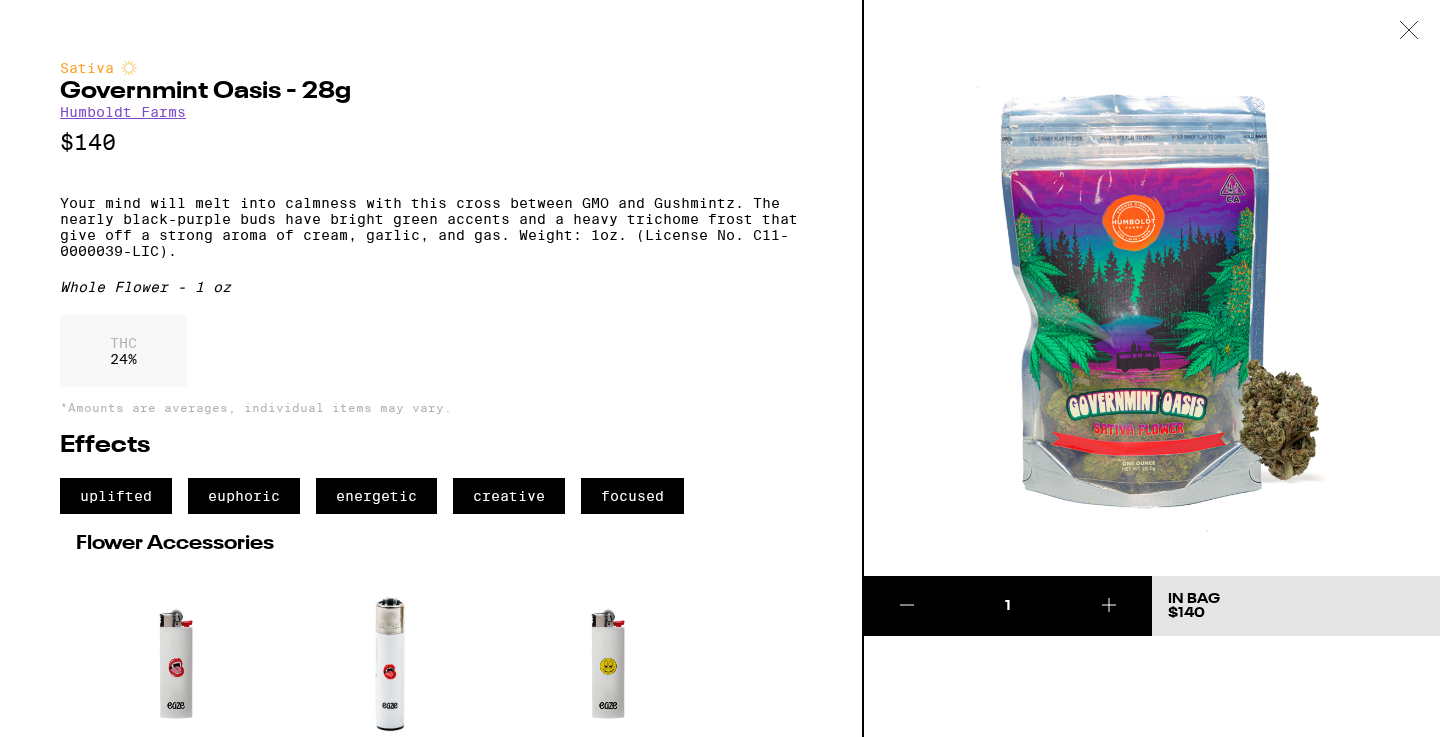 click on "Humboldt Farms" at bounding box center [123, 112] 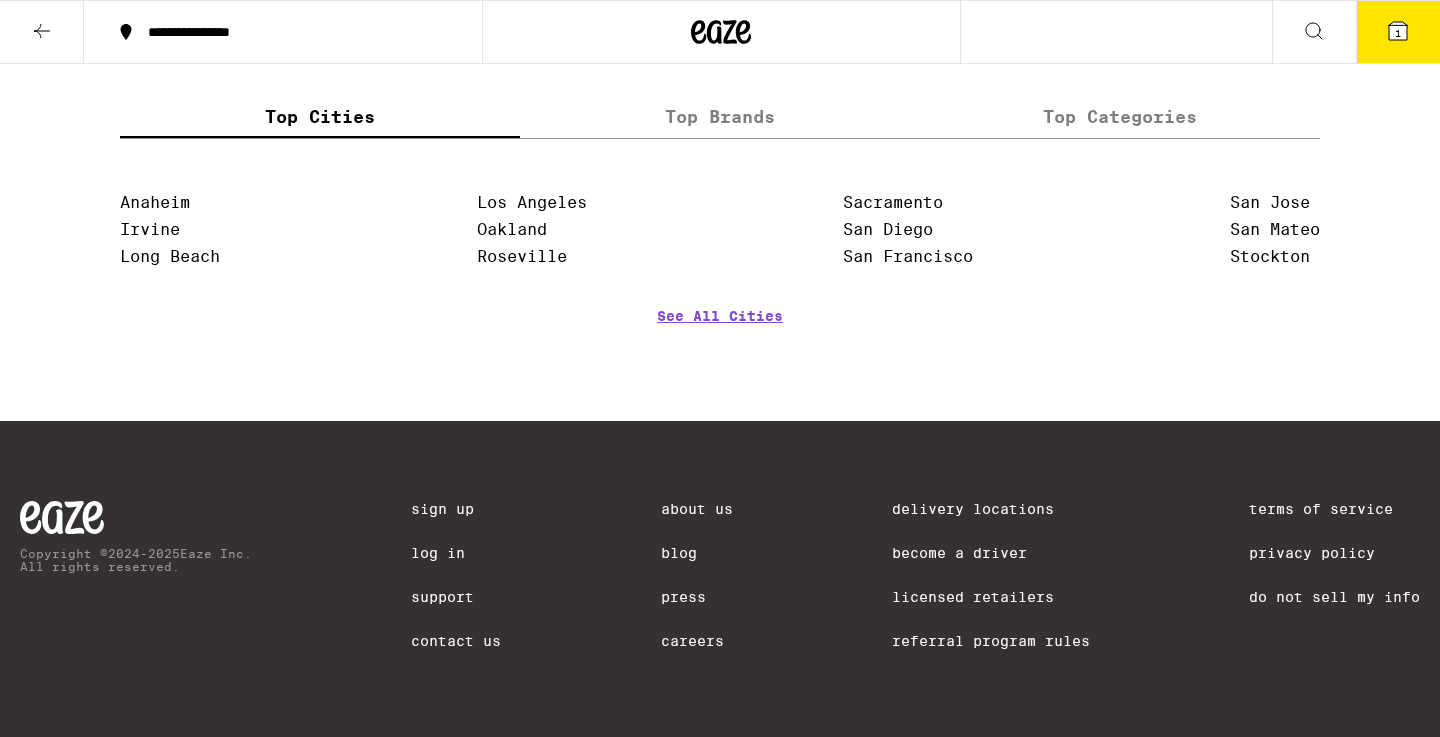 scroll, scrollTop: 1890, scrollLeft: 0, axis: vertical 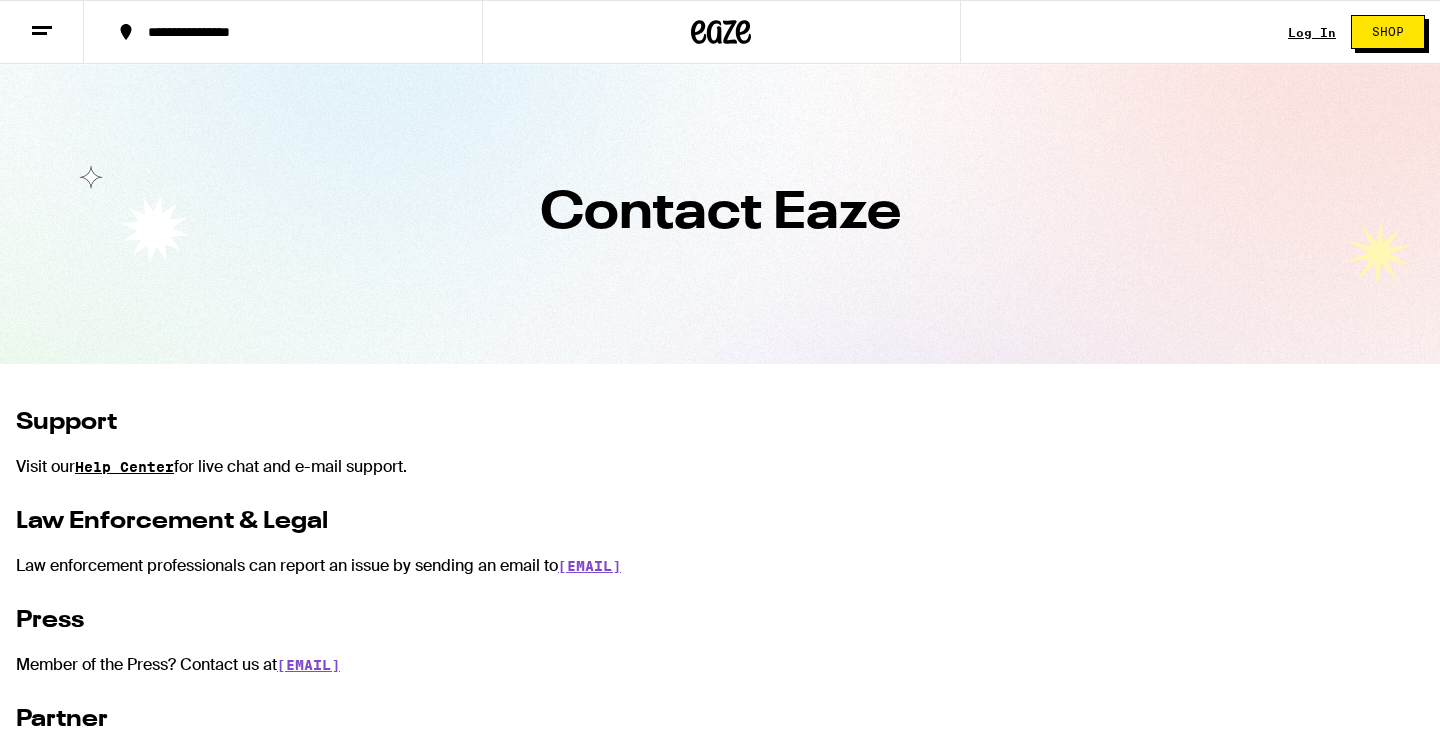 click on "Help Center" at bounding box center (124, 467) 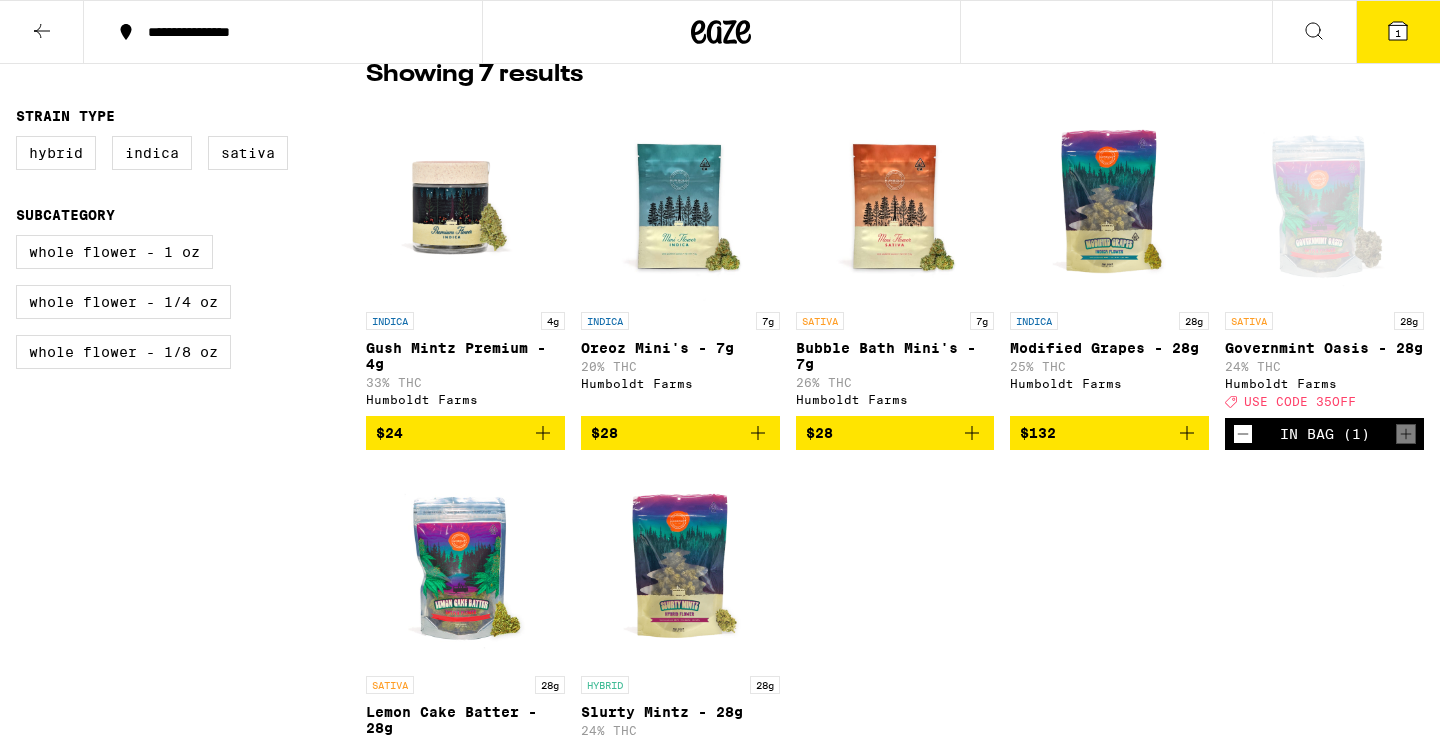 scroll, scrollTop: 0, scrollLeft: 0, axis: both 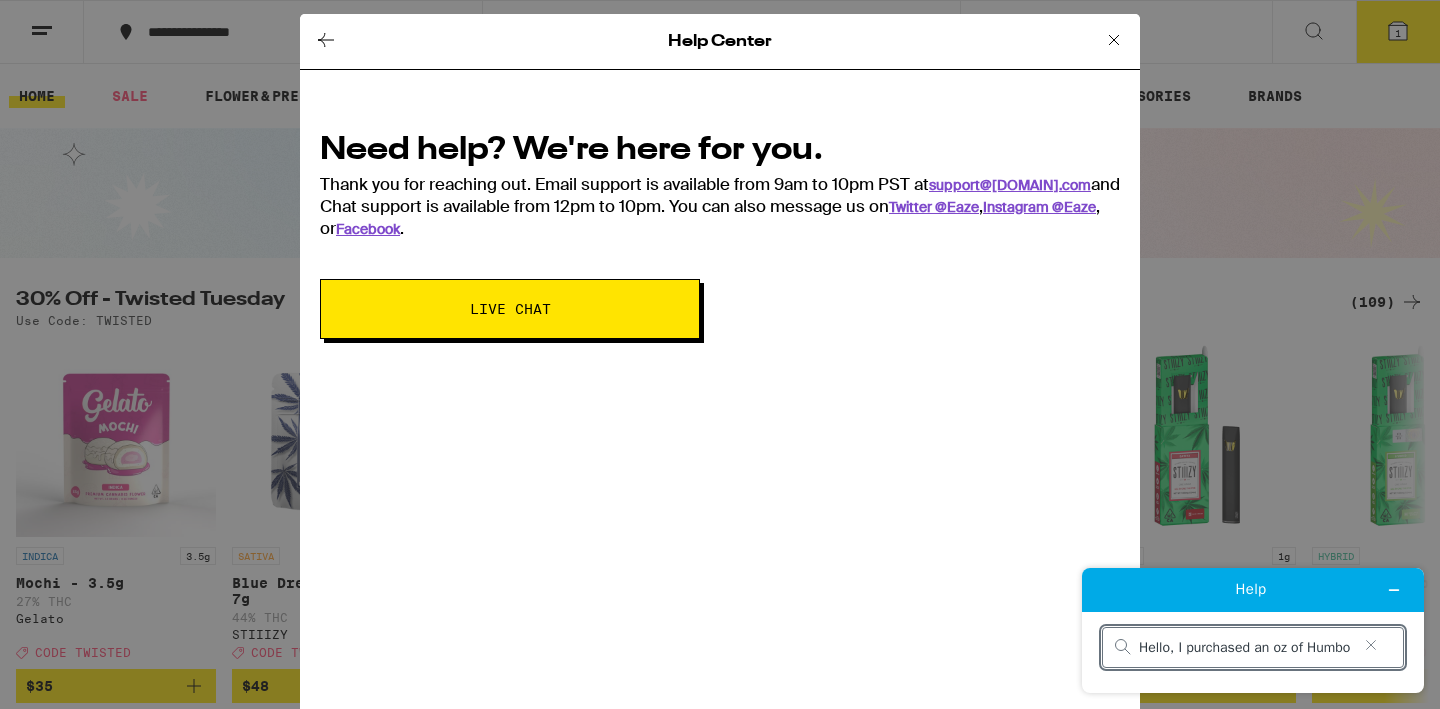 click on "Hello, I purchased an oz of Humbolt farms straw Guava"" at bounding box center [1245, 648] 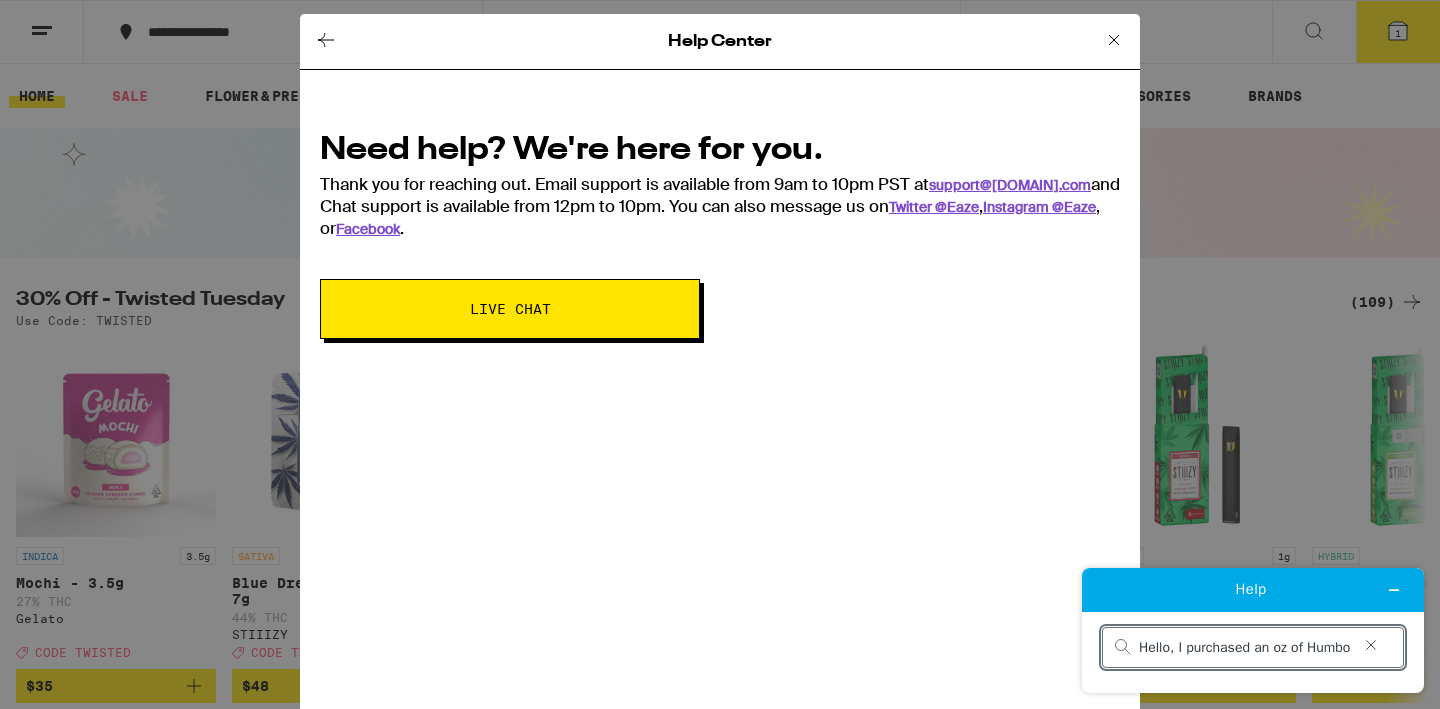 type on "Hello, I purchased an oz of Humbolt farms 'straw Guava'" 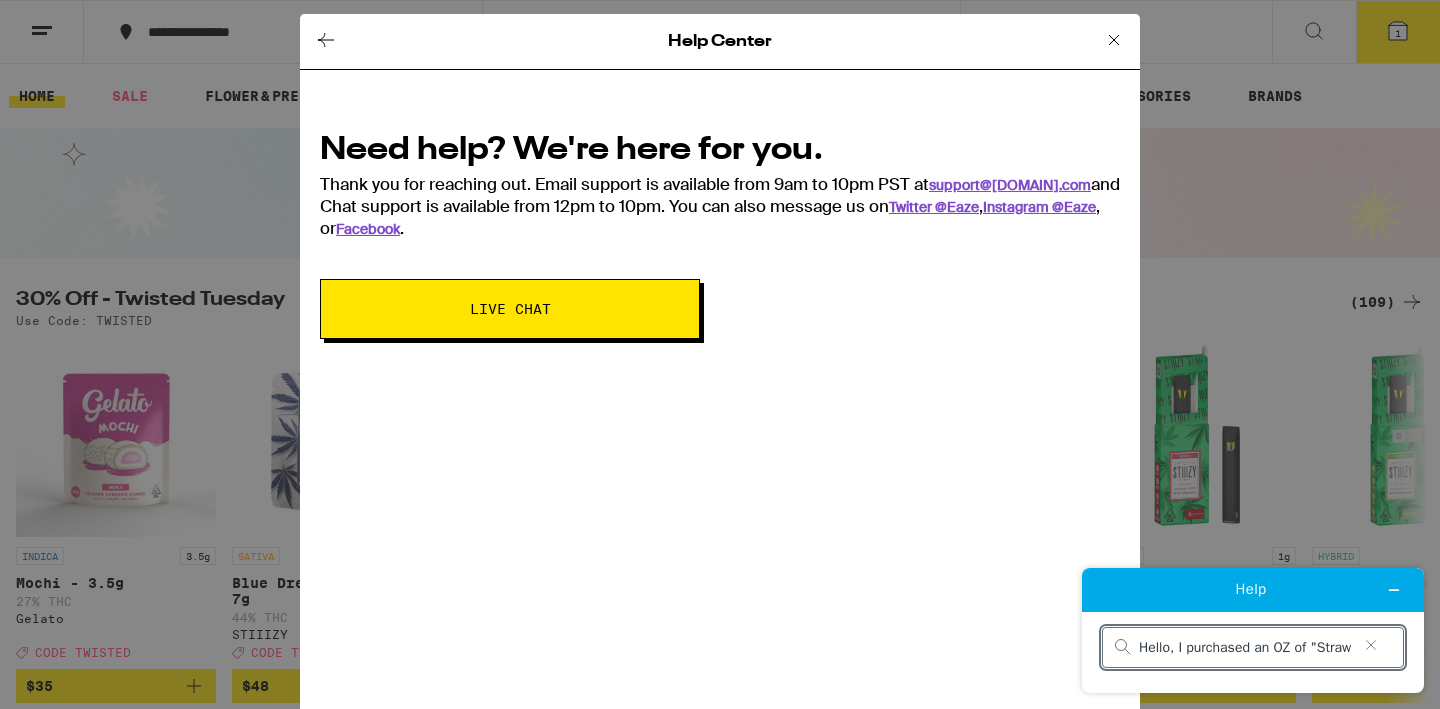 click on "Hello, I purchased an OZ of "Straw Guava"" at bounding box center [1245, 648] 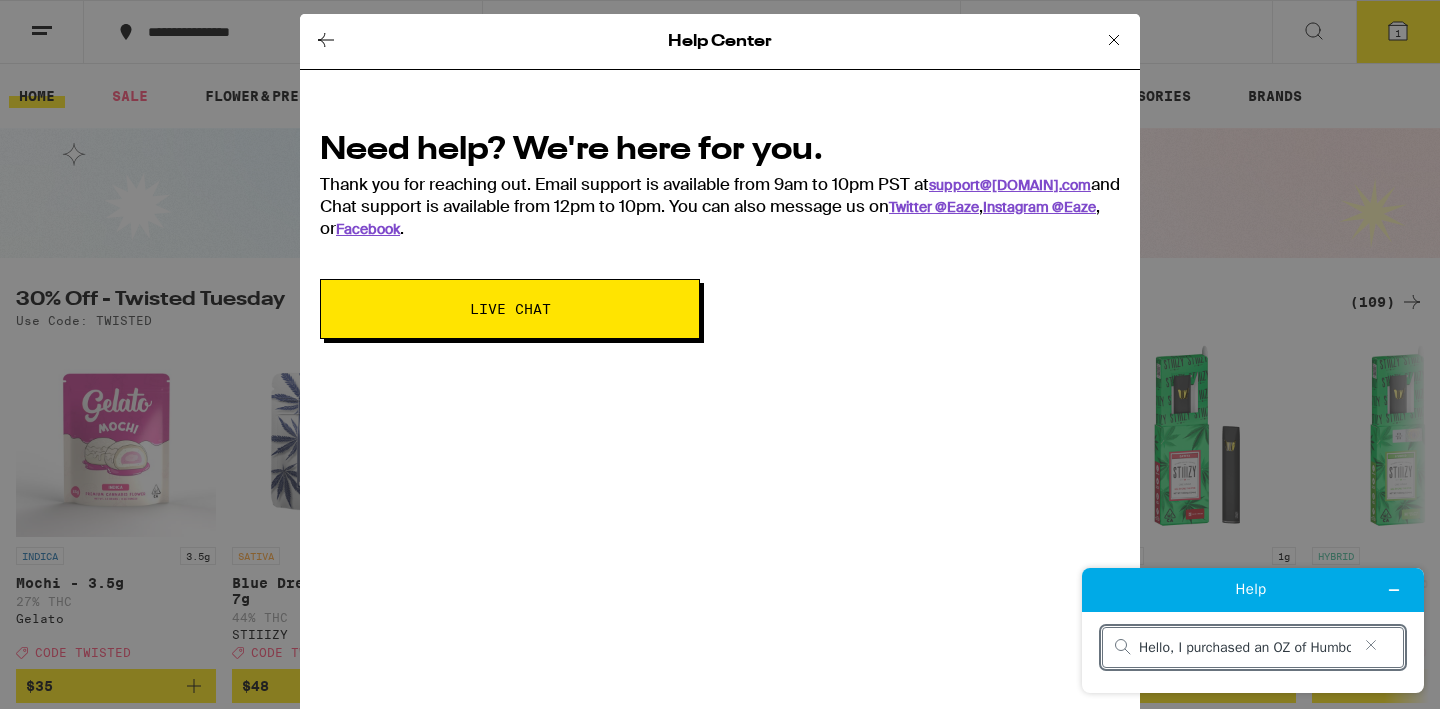 click on "Hello, I purchased an OZ of Humbolt Farms "Straw Guava"" at bounding box center (1245, 648) 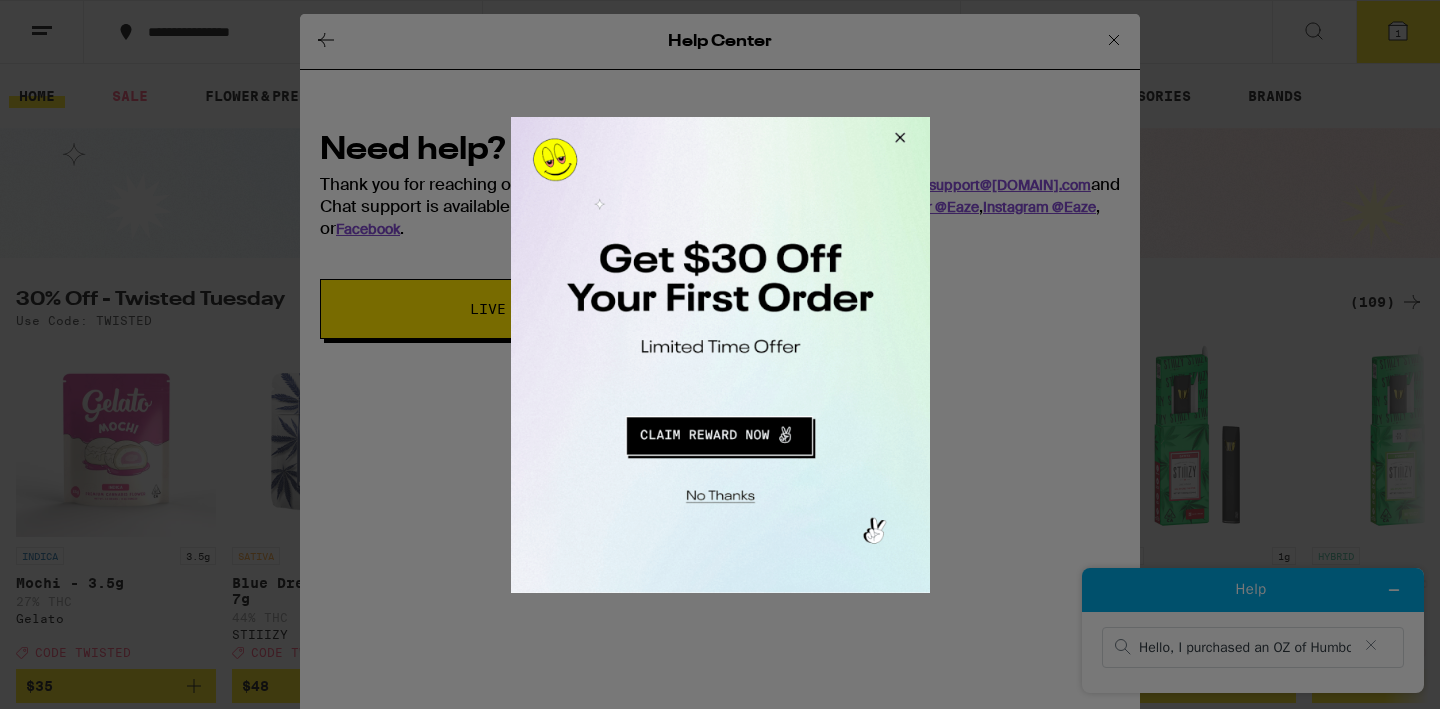 click at bounding box center [720, 354] 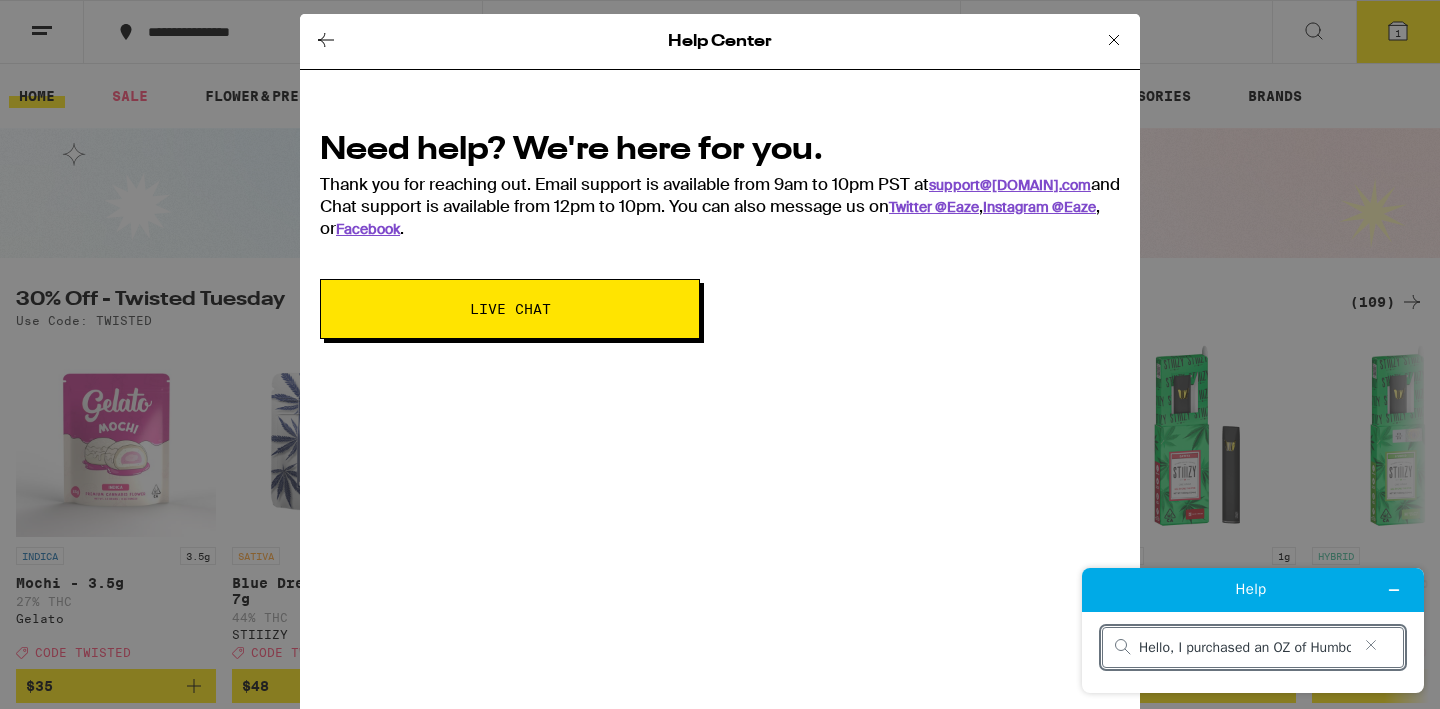 click on "Hello, I purchased an OZ of Humbolt Farms "Straw Guava"" at bounding box center (1245, 648) 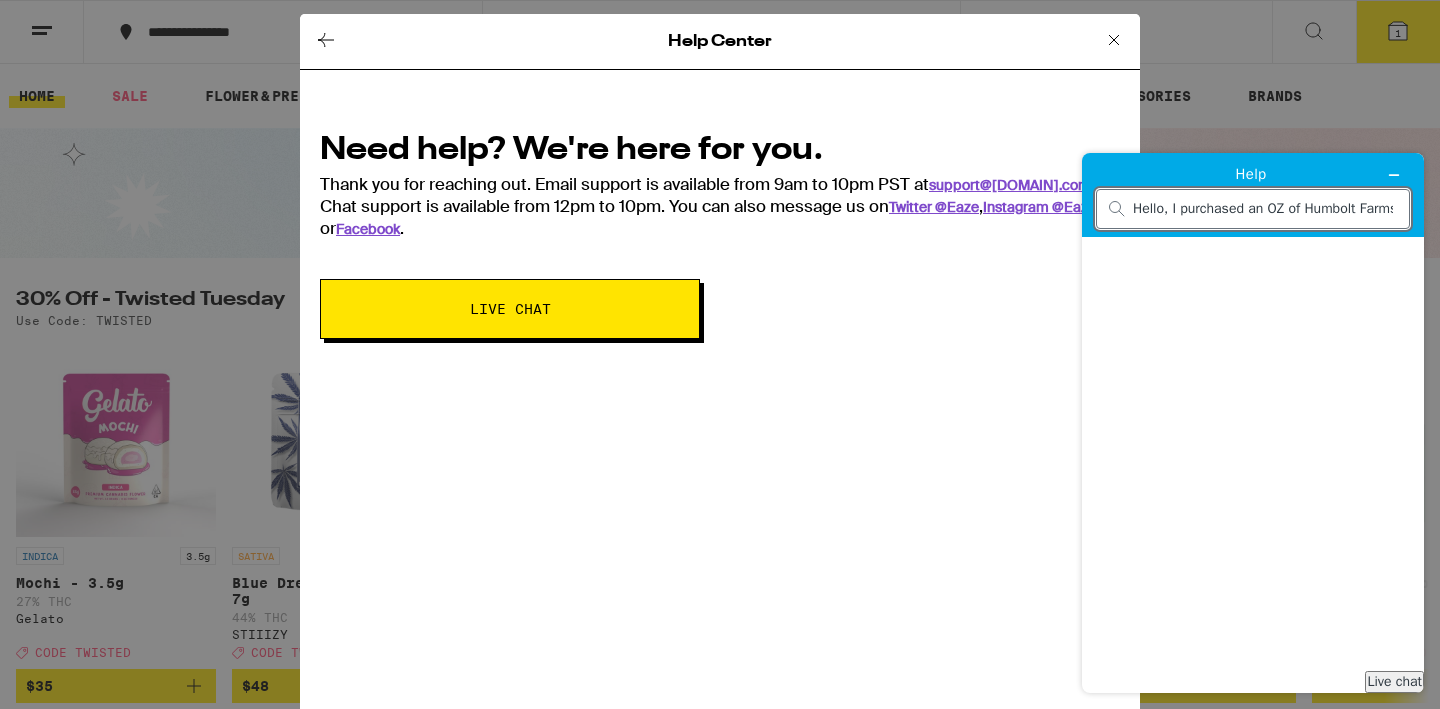 scroll, scrollTop: 0, scrollLeft: 643, axis: horizontal 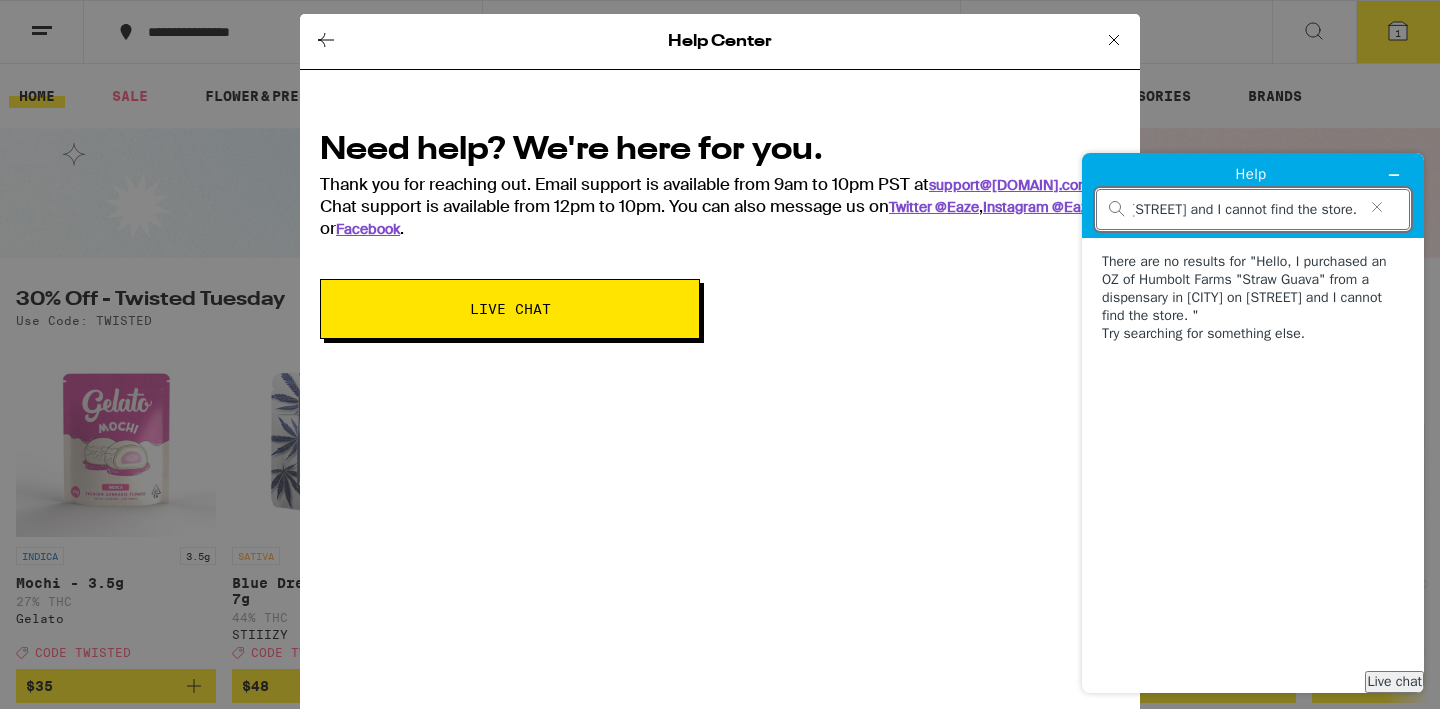 click on "Help Center Need help? We're here for you. Thank you for reaching out. Email support is available from 9am to 10pm PST at  support@[DOMAIN].com  and Chat support is available from 12pm to 10pm. You can also message us on  Twitter @[BRAND] ,  Instagram @[BRAND] , or  Facebook . Live Chat" at bounding box center (720, 354) 